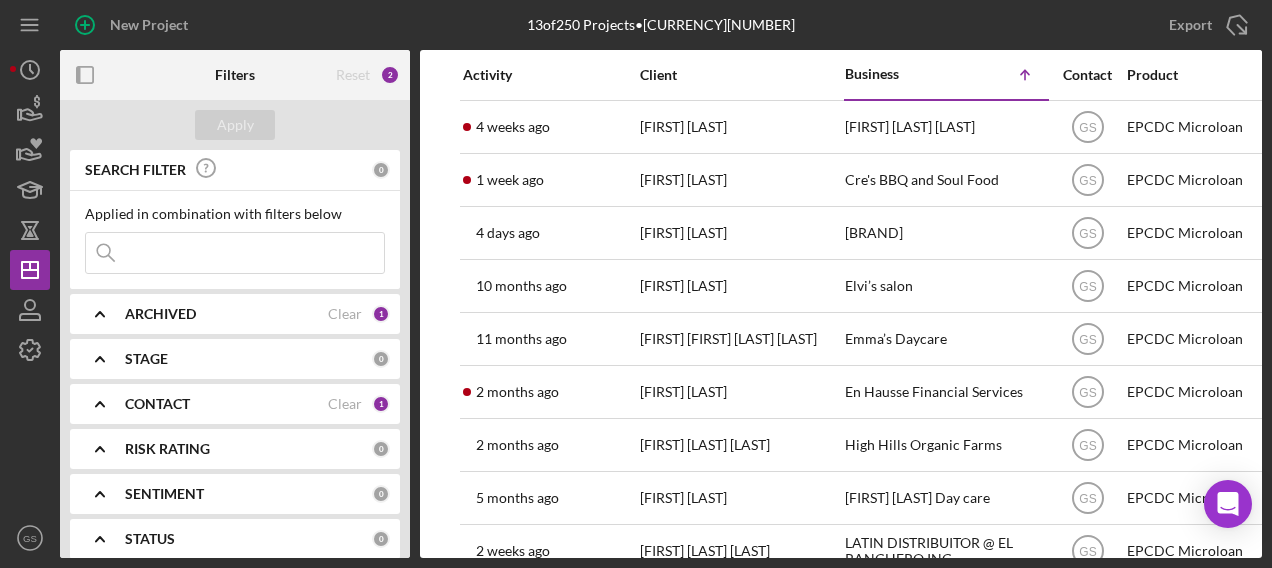 scroll, scrollTop: 0, scrollLeft: 0, axis: both 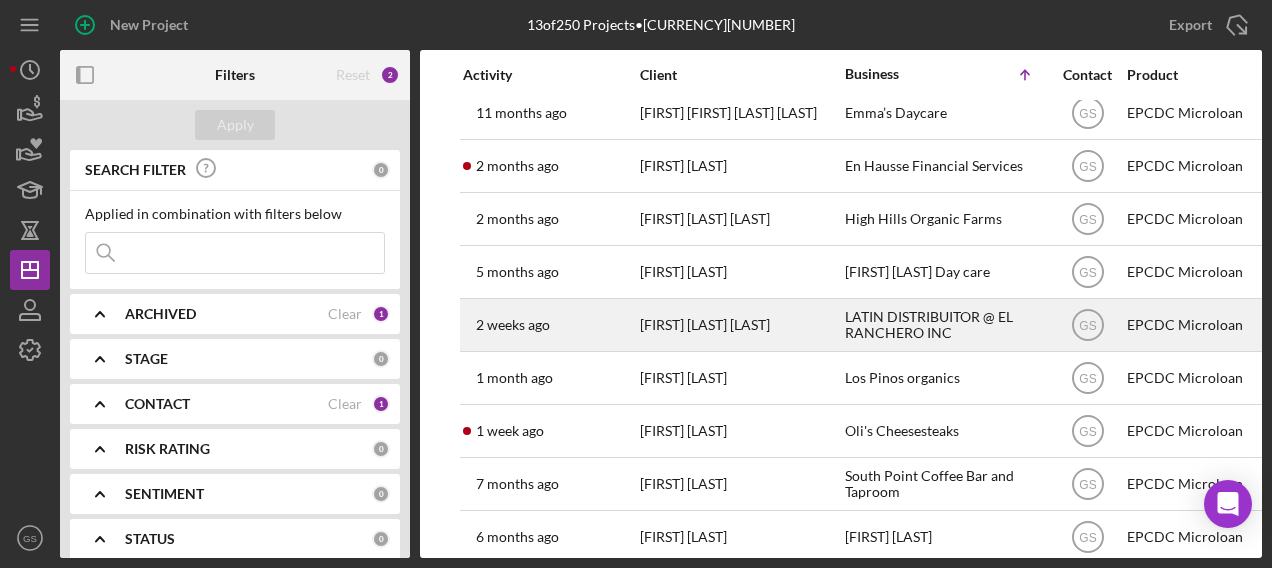 click on "LATIN DISTRIBUITOR @ EL RANCHERO INC" at bounding box center (945, 325) 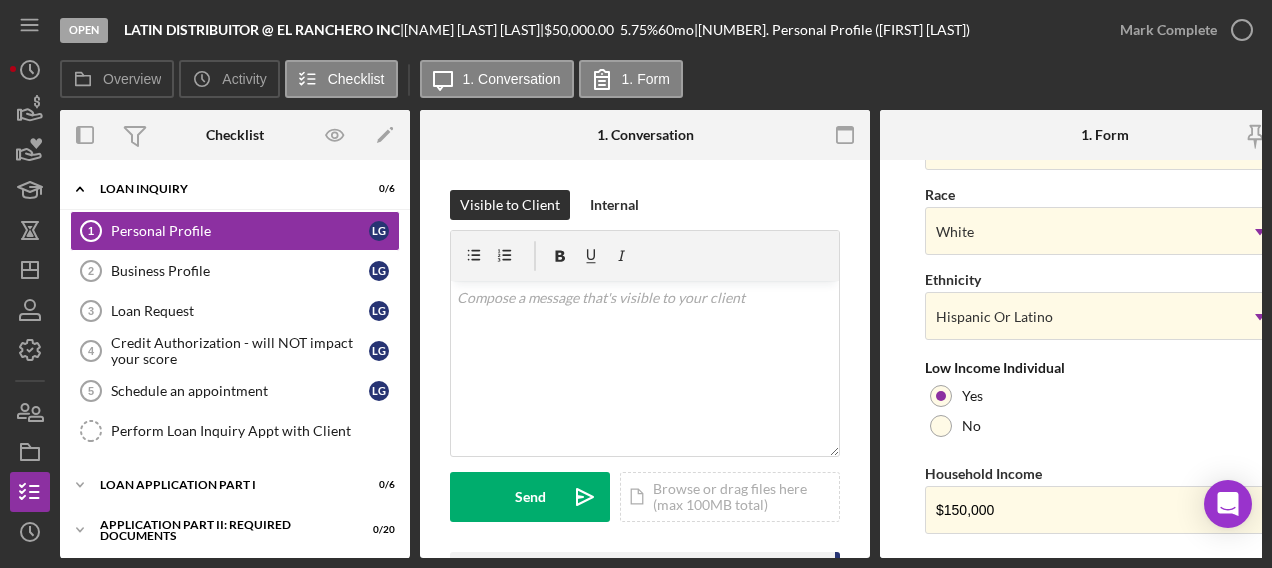 scroll, scrollTop: 937, scrollLeft: 0, axis: vertical 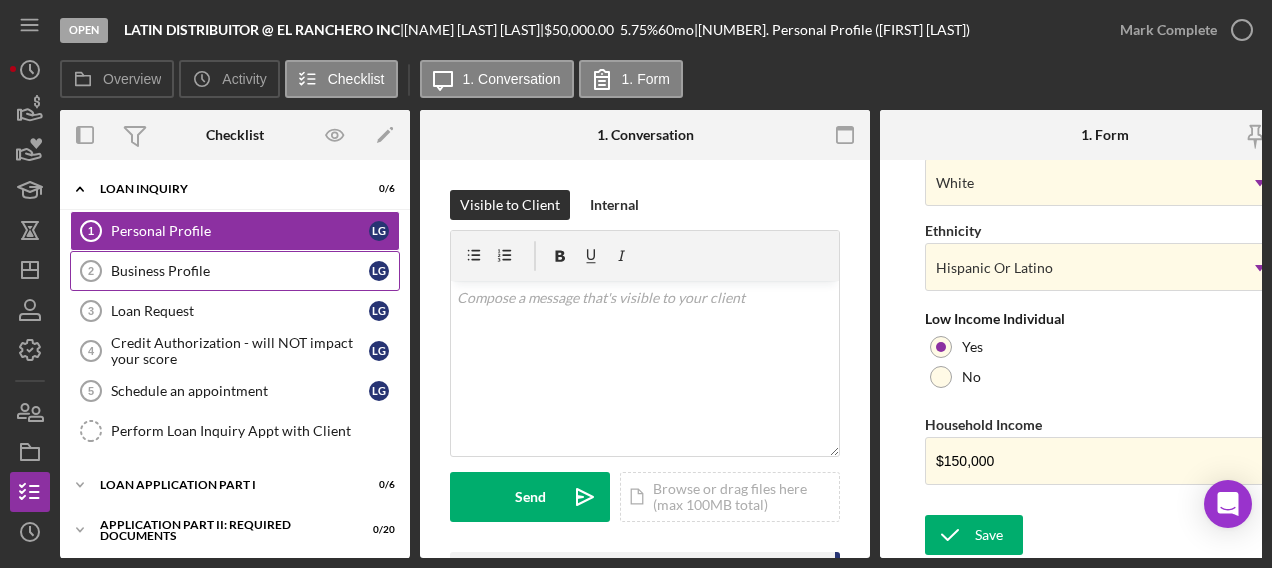 click on "Business Profile" at bounding box center (240, 271) 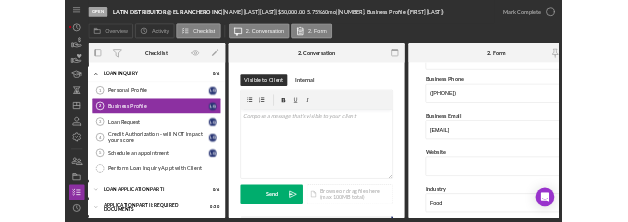 scroll, scrollTop: 347, scrollLeft: 0, axis: vertical 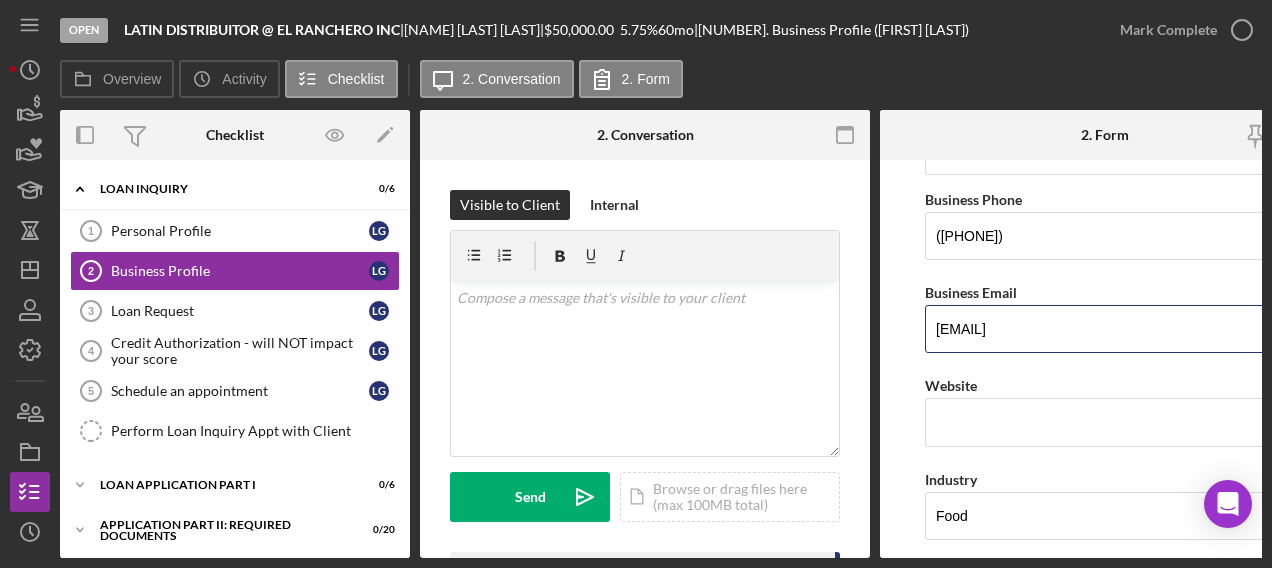 drag, startPoint x: 1095, startPoint y: 313, endPoint x: 901, endPoint y: 299, distance: 194.5045 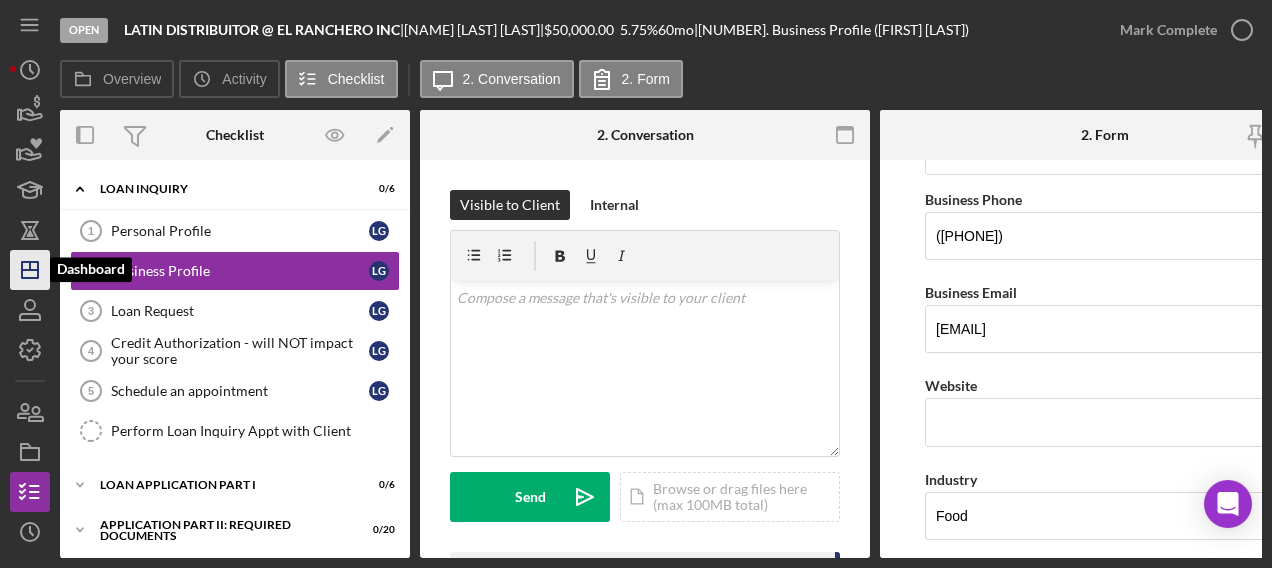 click on "Icon/Dashboard" 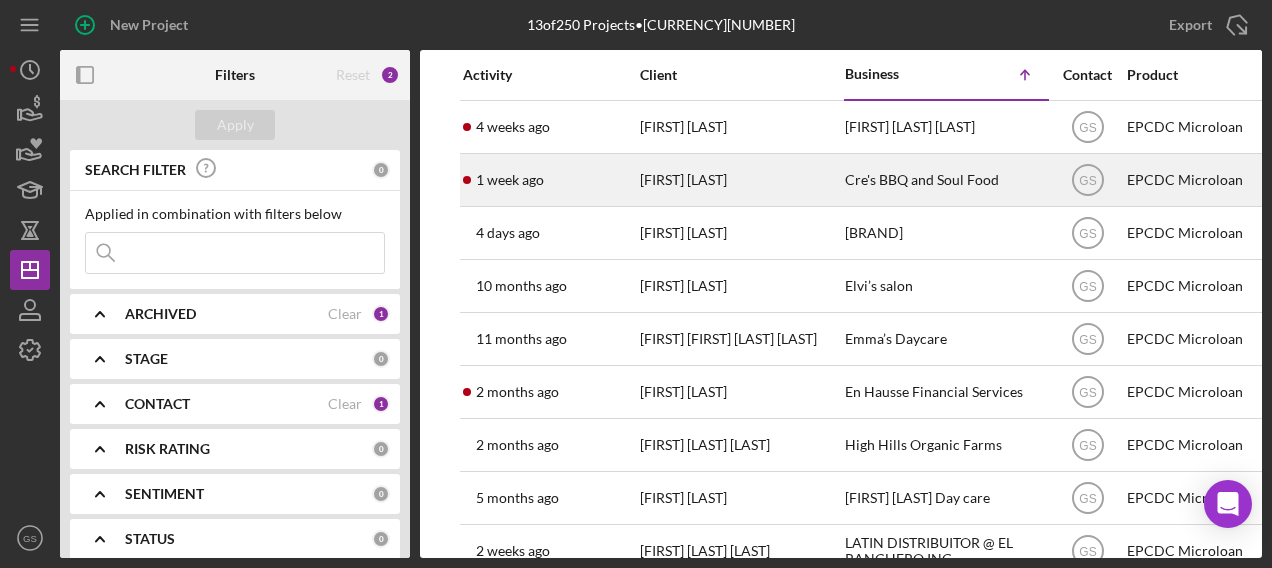 click on "[FIRST] [LAST]" at bounding box center [740, 180] 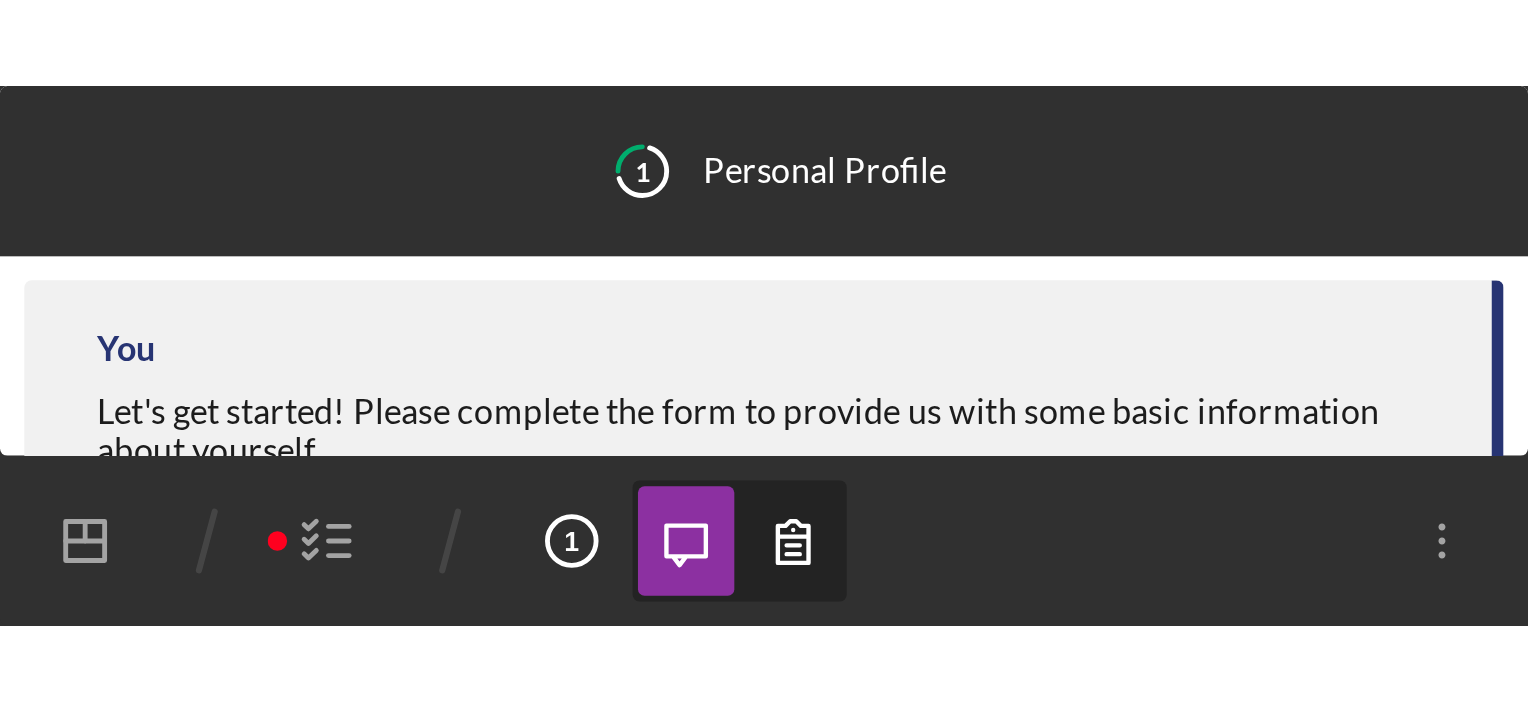 scroll, scrollTop: 0, scrollLeft: 0, axis: both 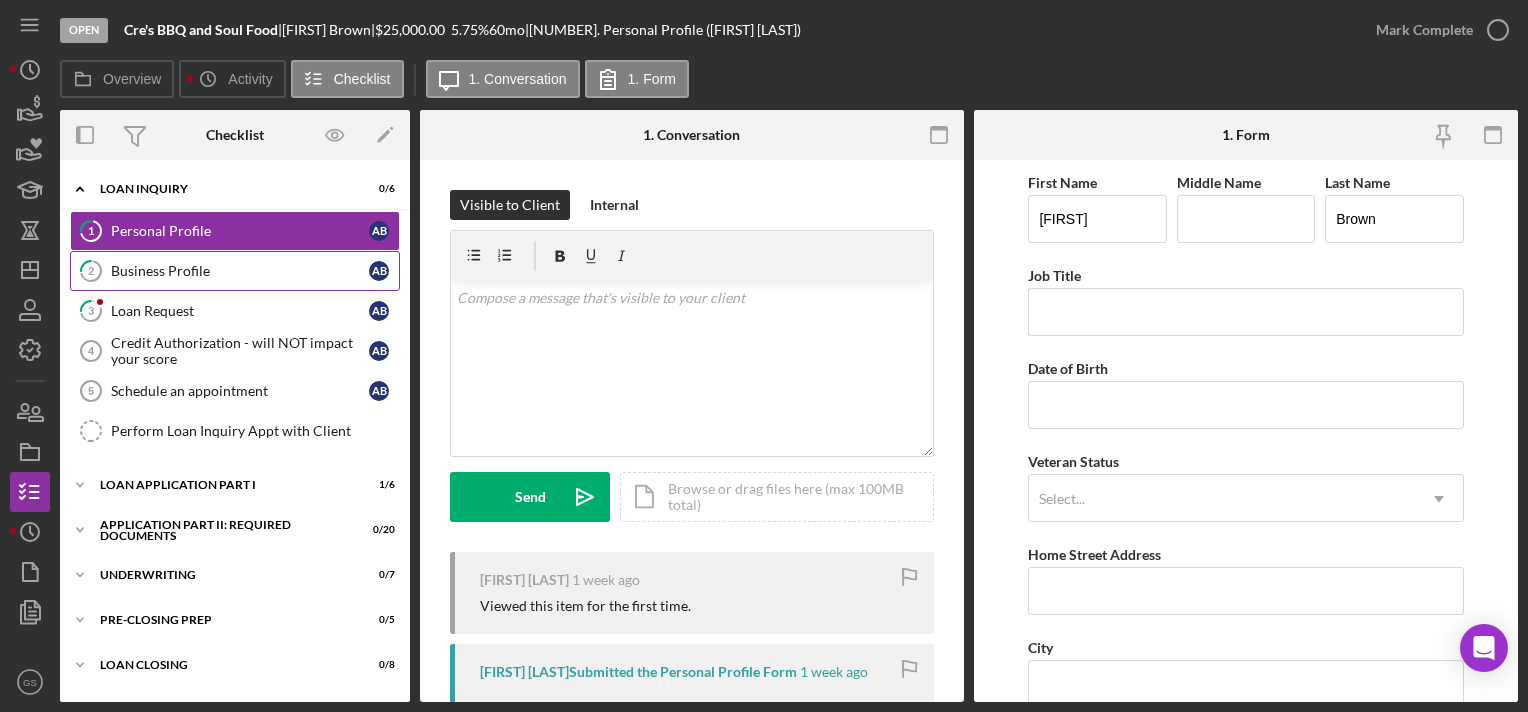 click on "Business Profile" at bounding box center [240, 271] 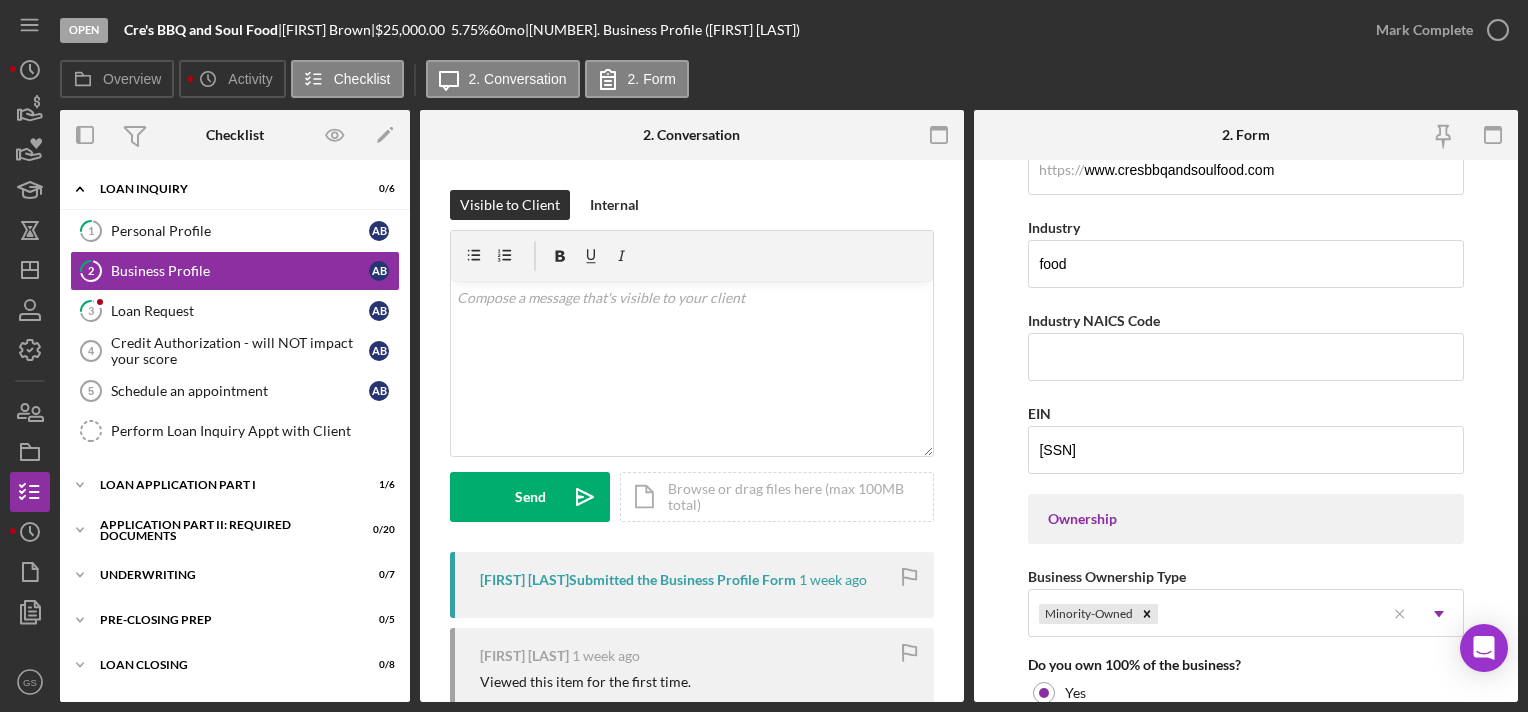scroll, scrollTop: 595, scrollLeft: 0, axis: vertical 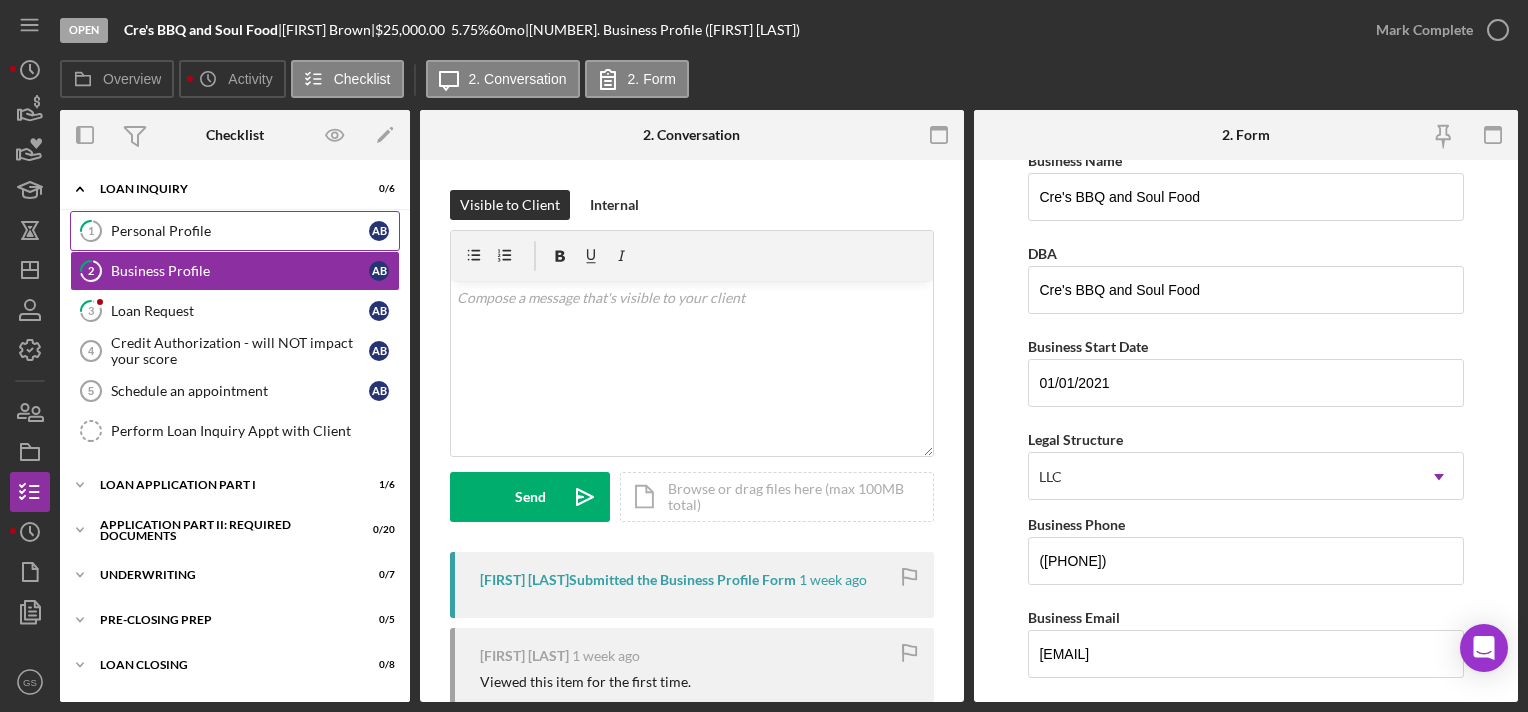 click on "Personal Profile" at bounding box center [240, 231] 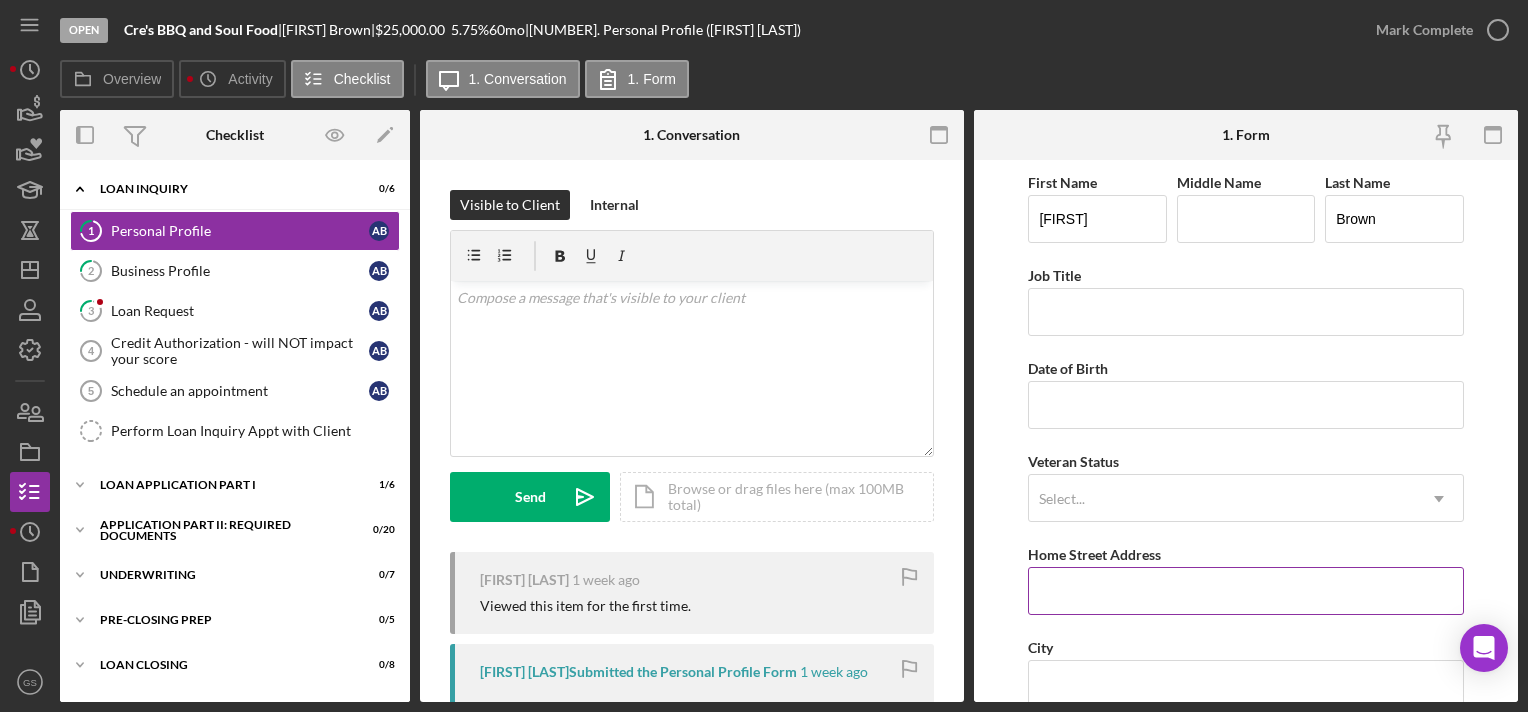 scroll, scrollTop: 118, scrollLeft: 0, axis: vertical 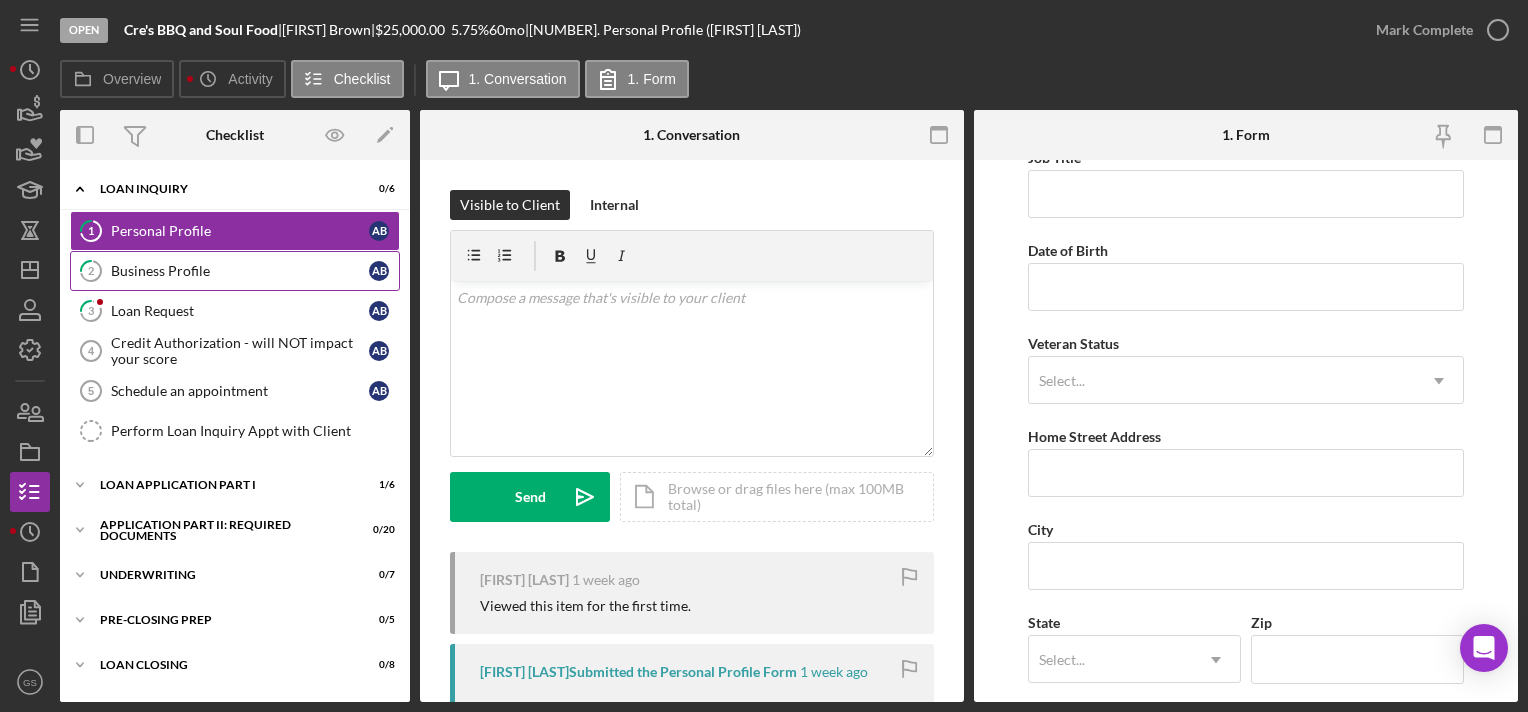 click on "Business Profile" at bounding box center [240, 271] 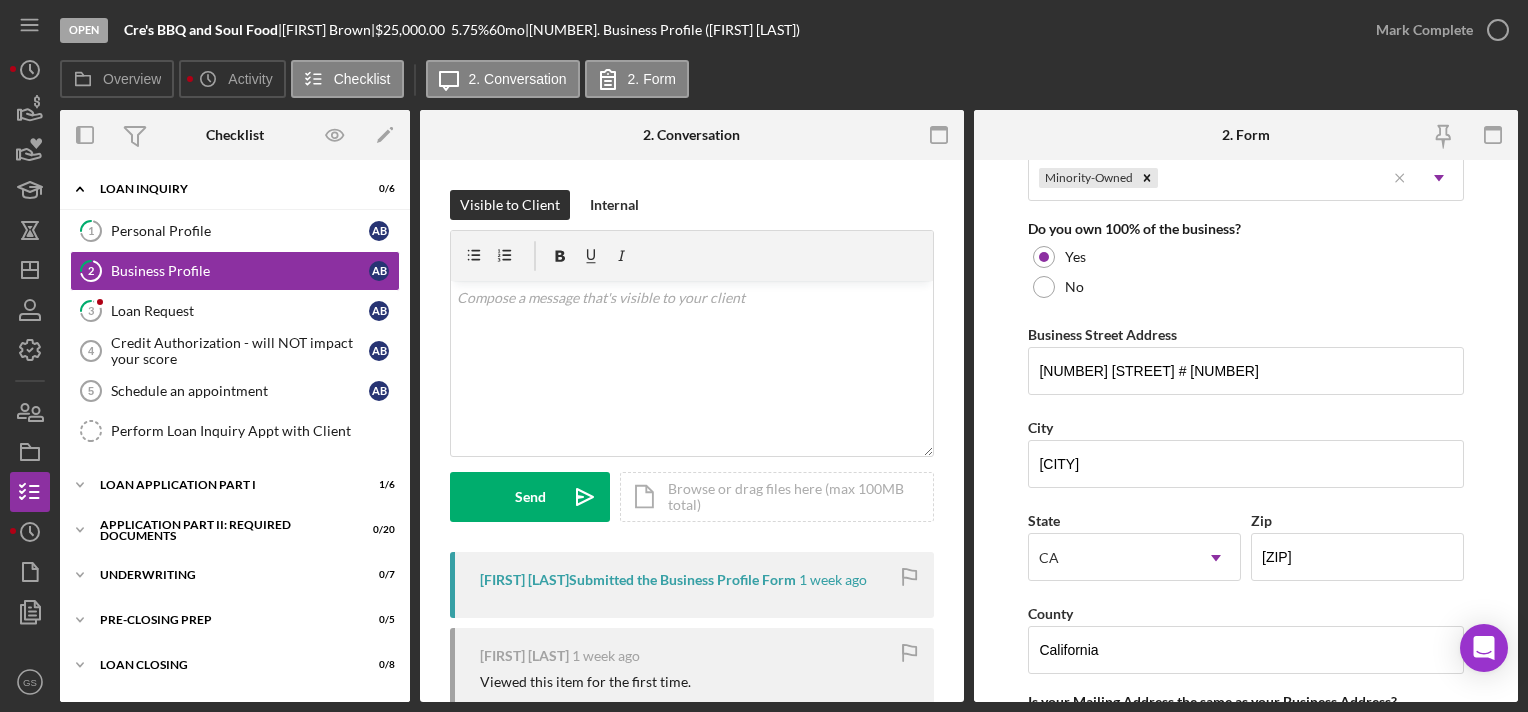 scroll, scrollTop: 1040, scrollLeft: 0, axis: vertical 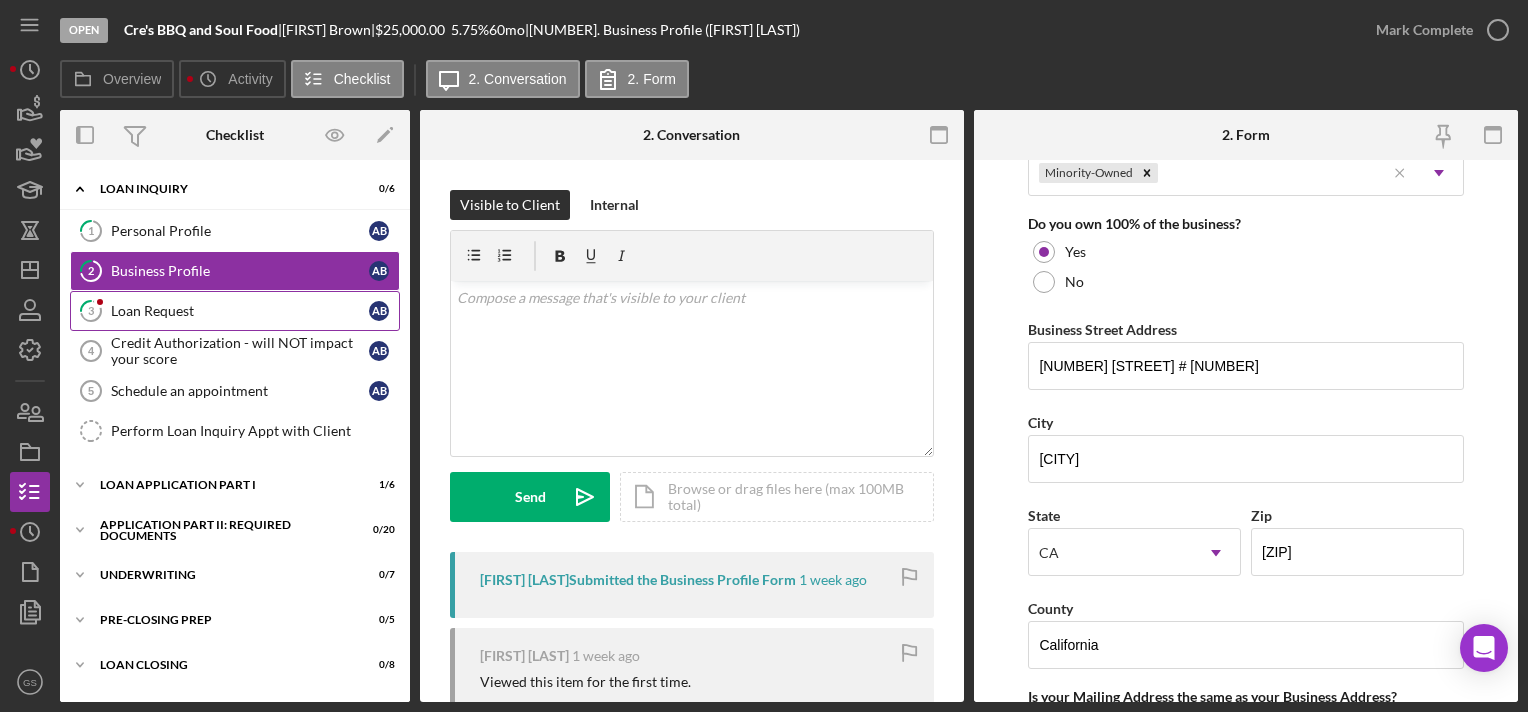 click on "[NUMBER] Loan Request [FIRST] [LAST]" at bounding box center (235, 311) 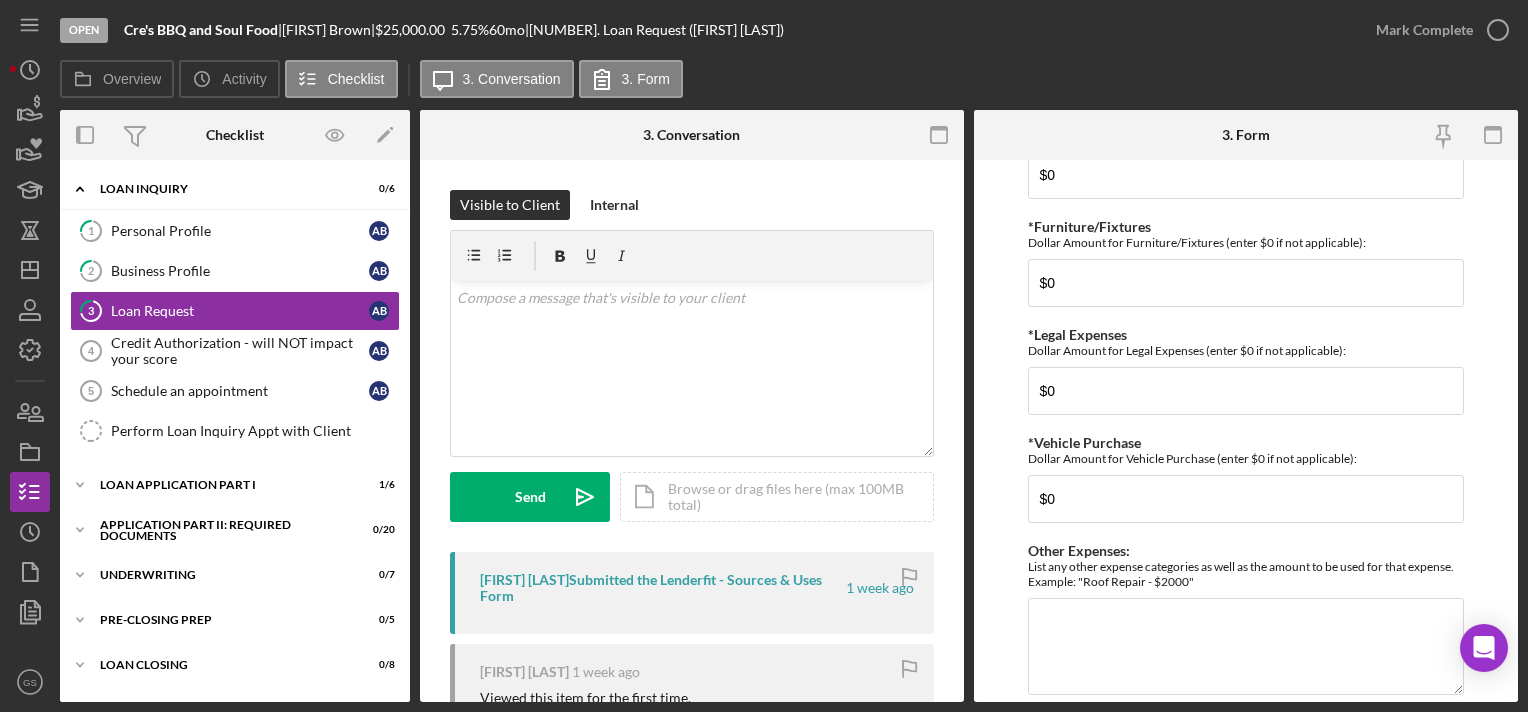 scroll, scrollTop: 2000, scrollLeft: 0, axis: vertical 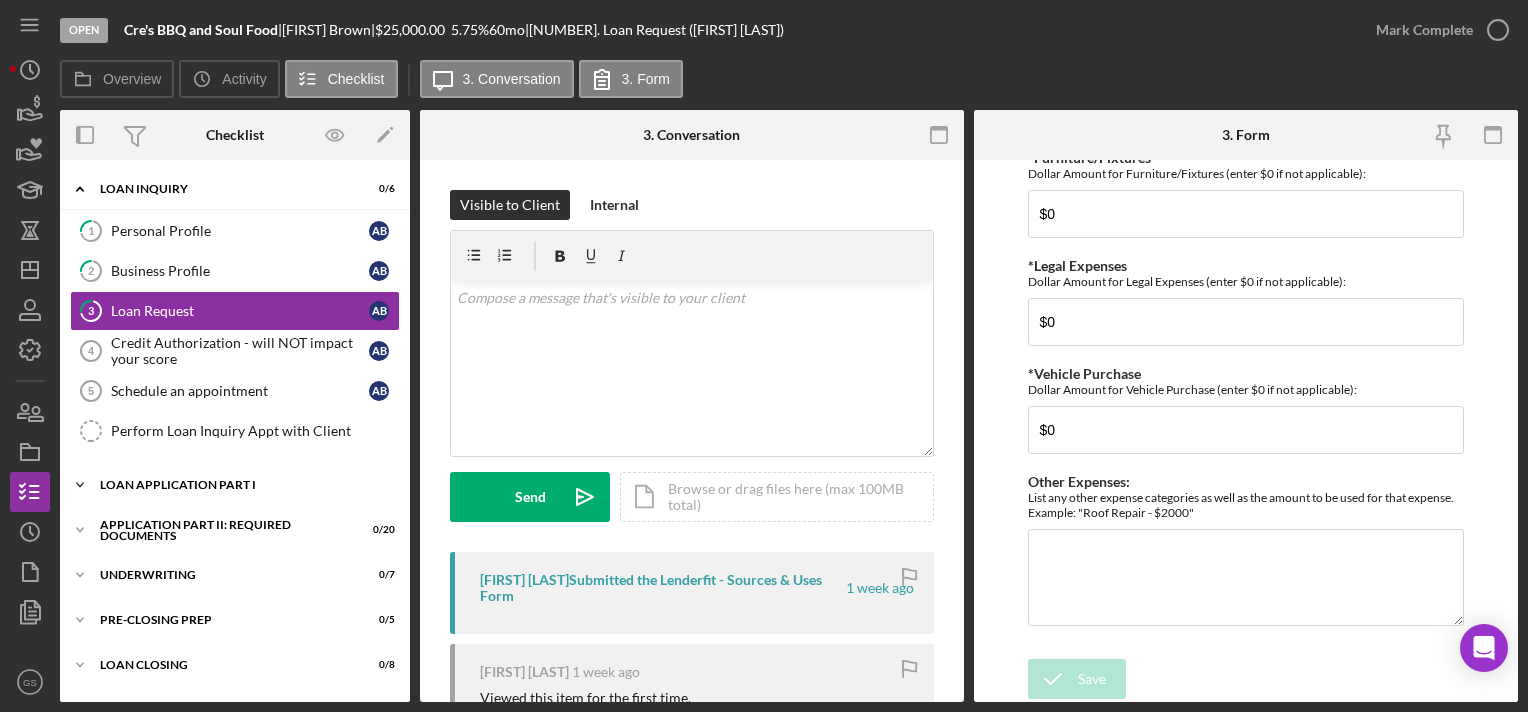 click on "Loan Application Part I" at bounding box center (242, 485) 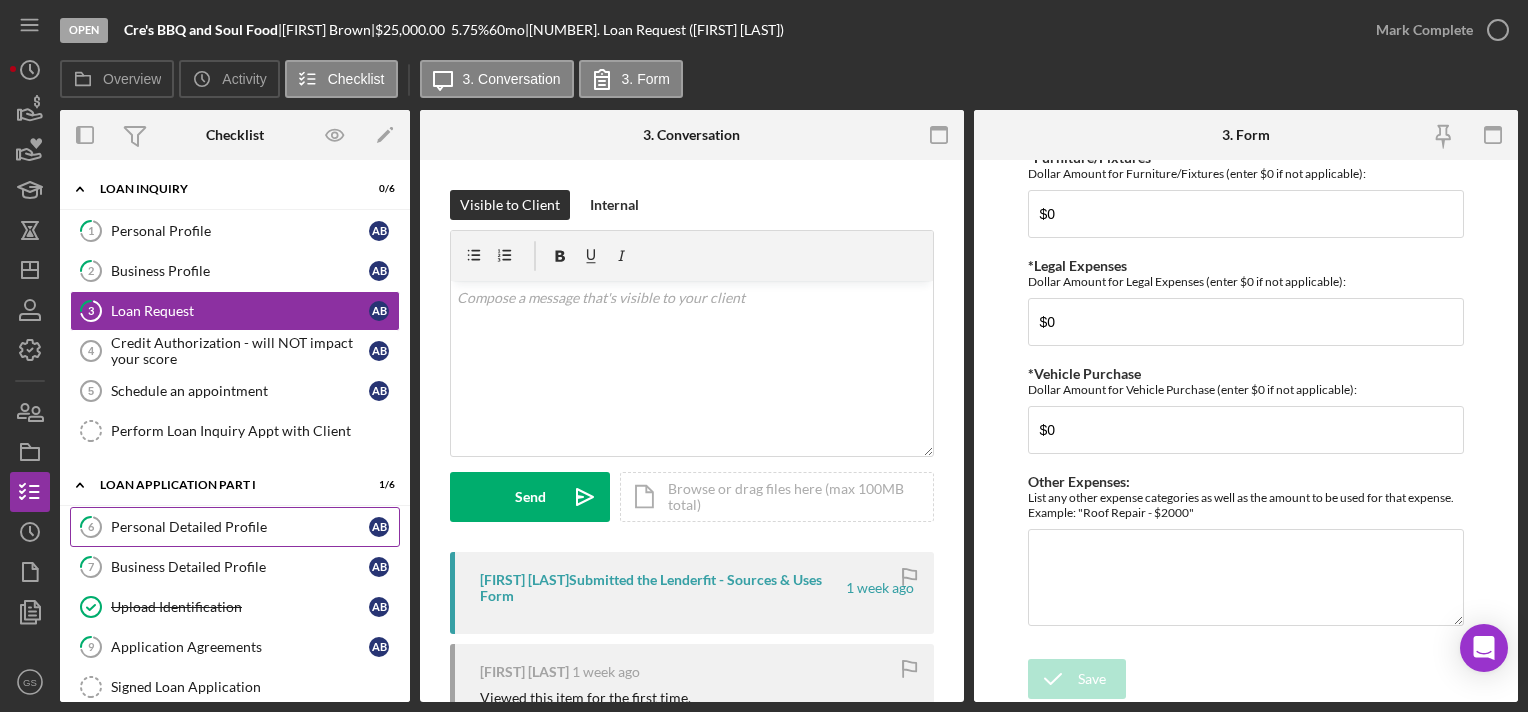click on "Personal Detailed Profile" at bounding box center (240, 527) 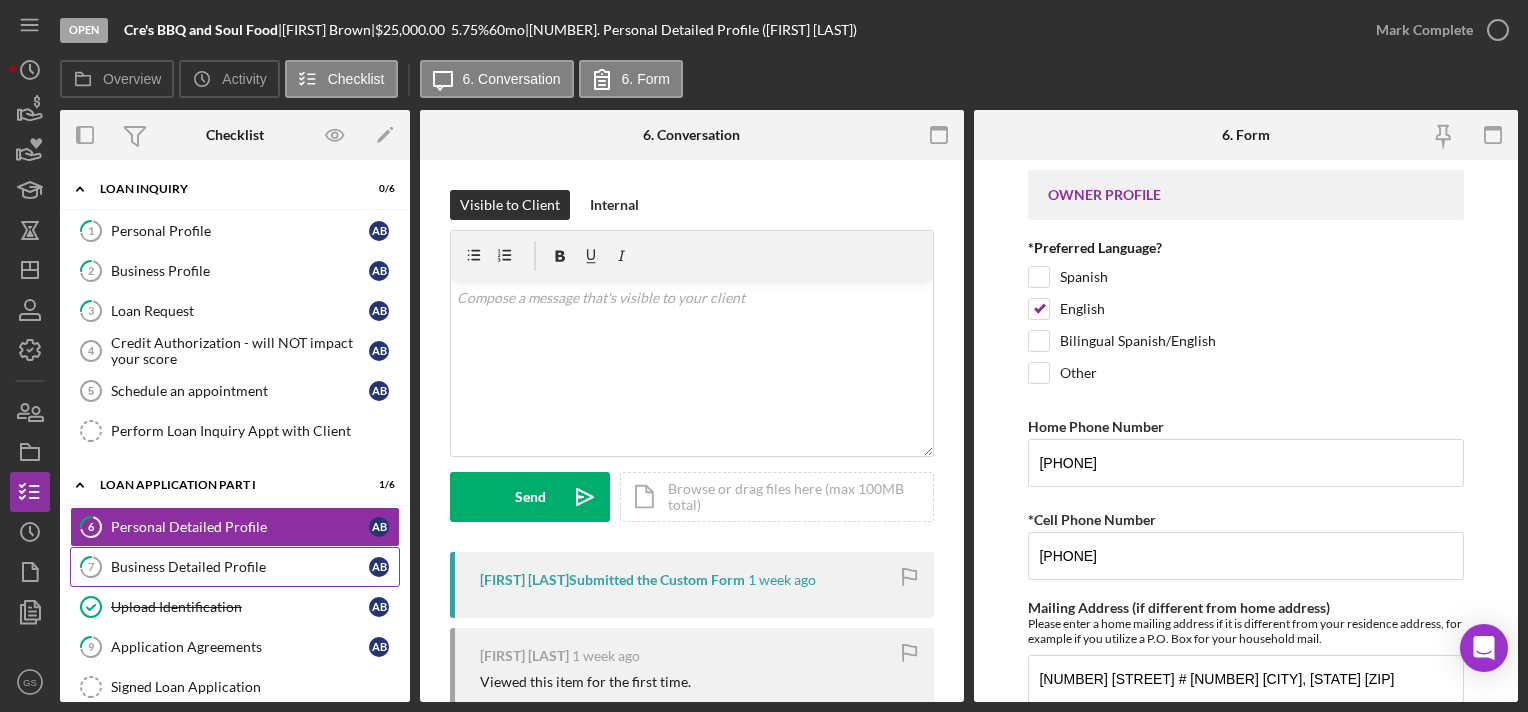 click on "Business Detailed Profile" at bounding box center (240, 567) 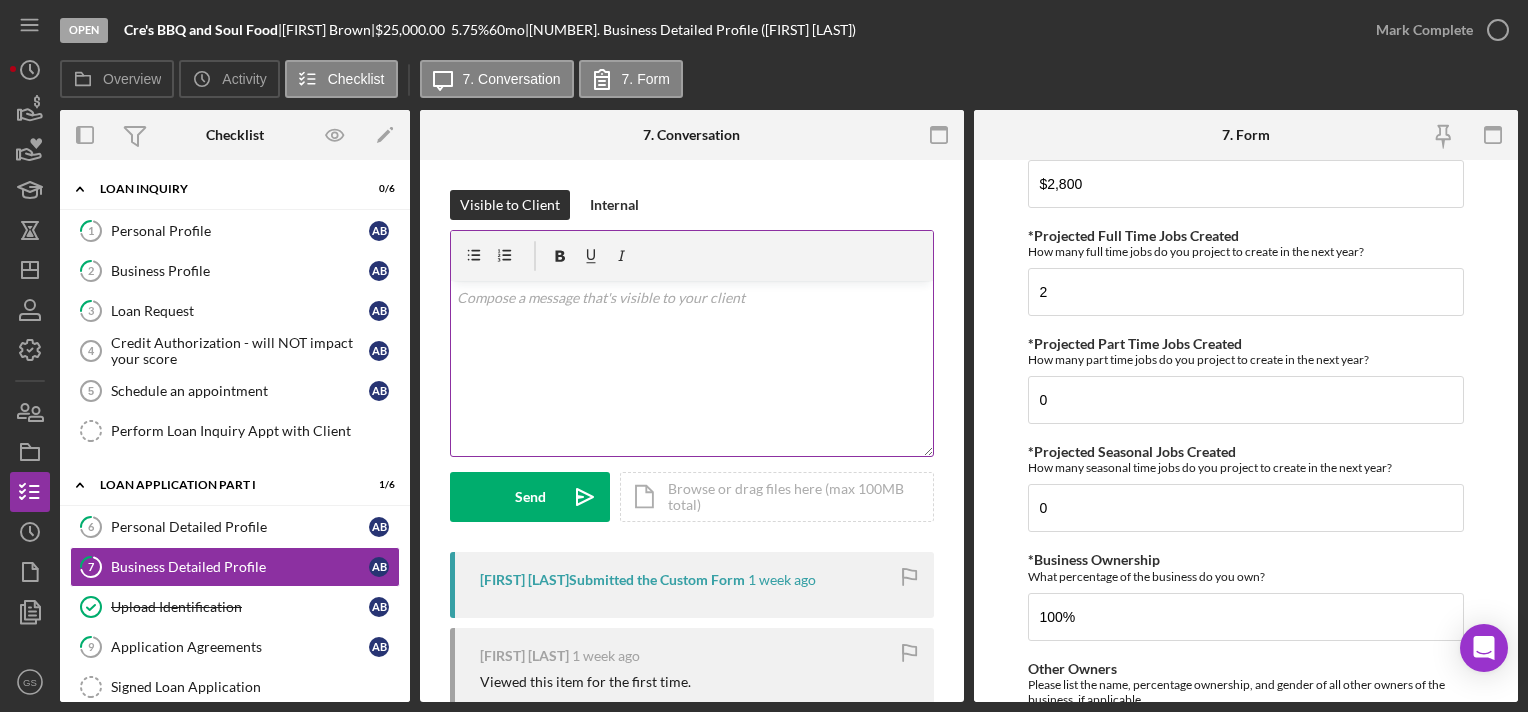 scroll, scrollTop: 943, scrollLeft: 0, axis: vertical 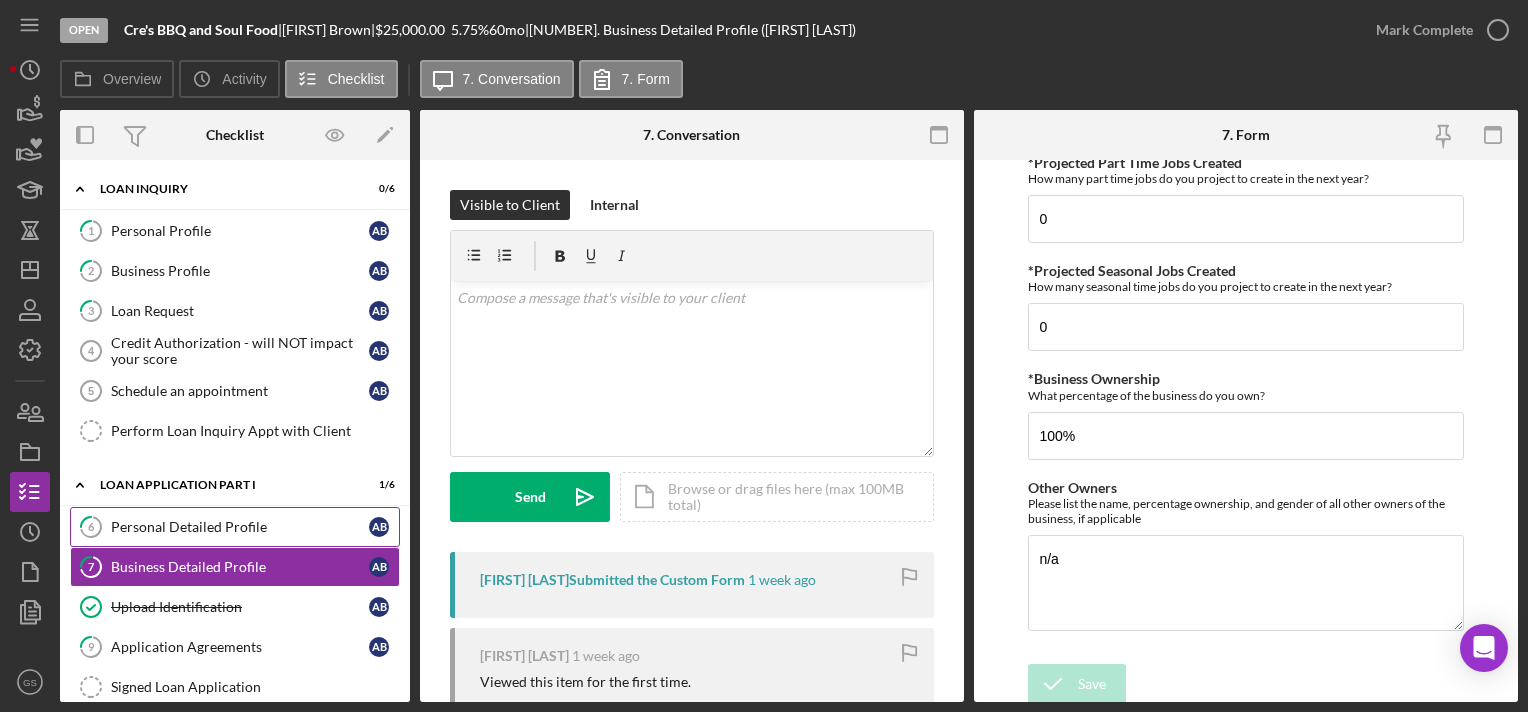 click on "Personal Detailed Profile" at bounding box center (240, 527) 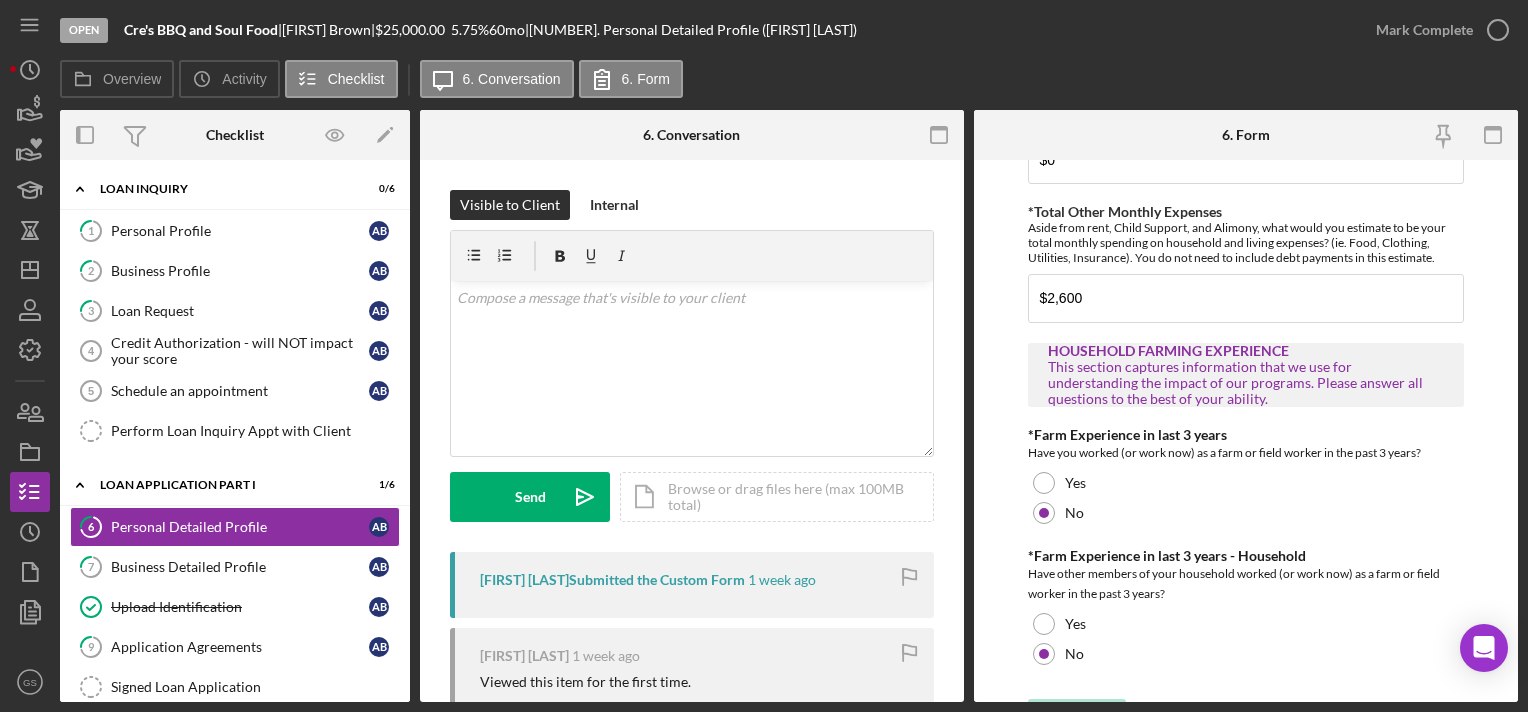 scroll, scrollTop: 3506, scrollLeft: 0, axis: vertical 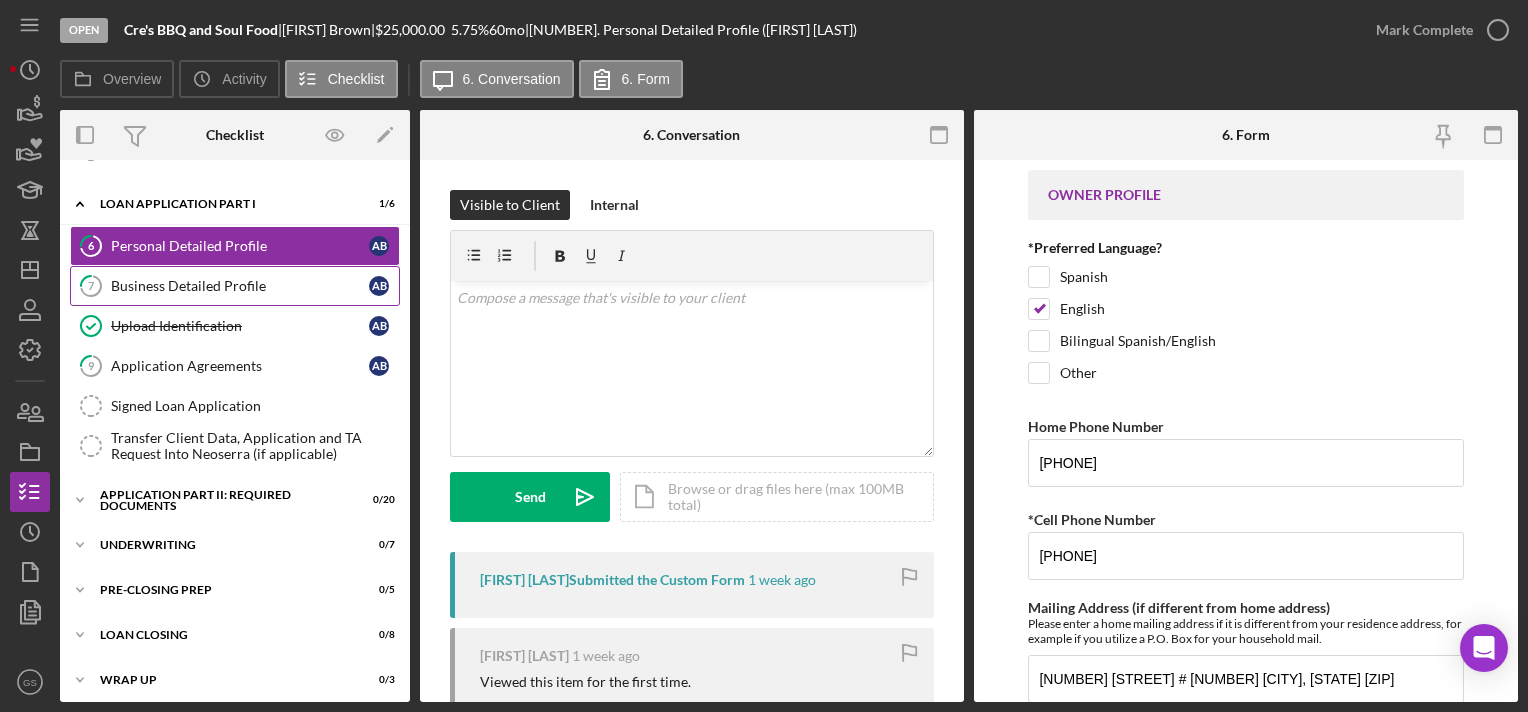 click on "7 Business Detailed Profile A B" at bounding box center [235, 286] 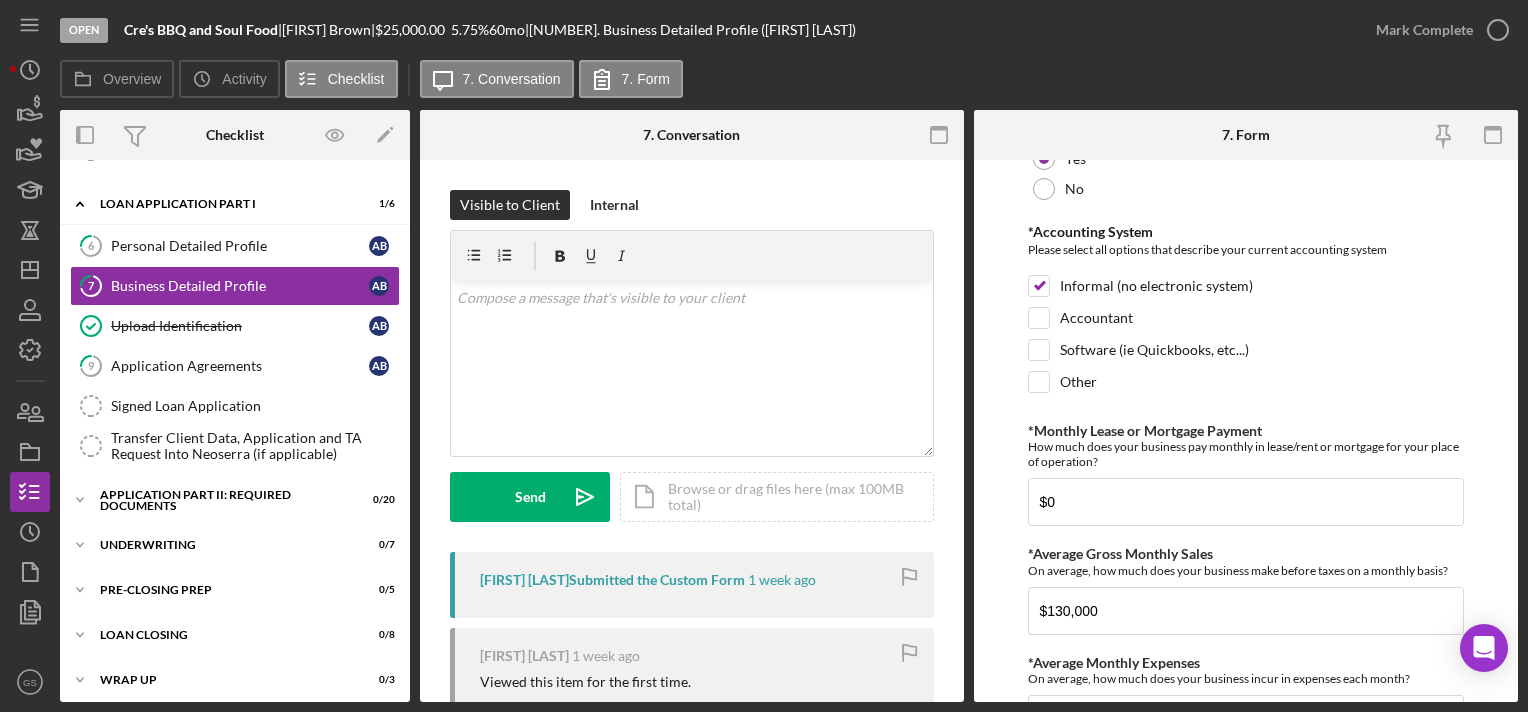 scroll, scrollTop: 172, scrollLeft: 0, axis: vertical 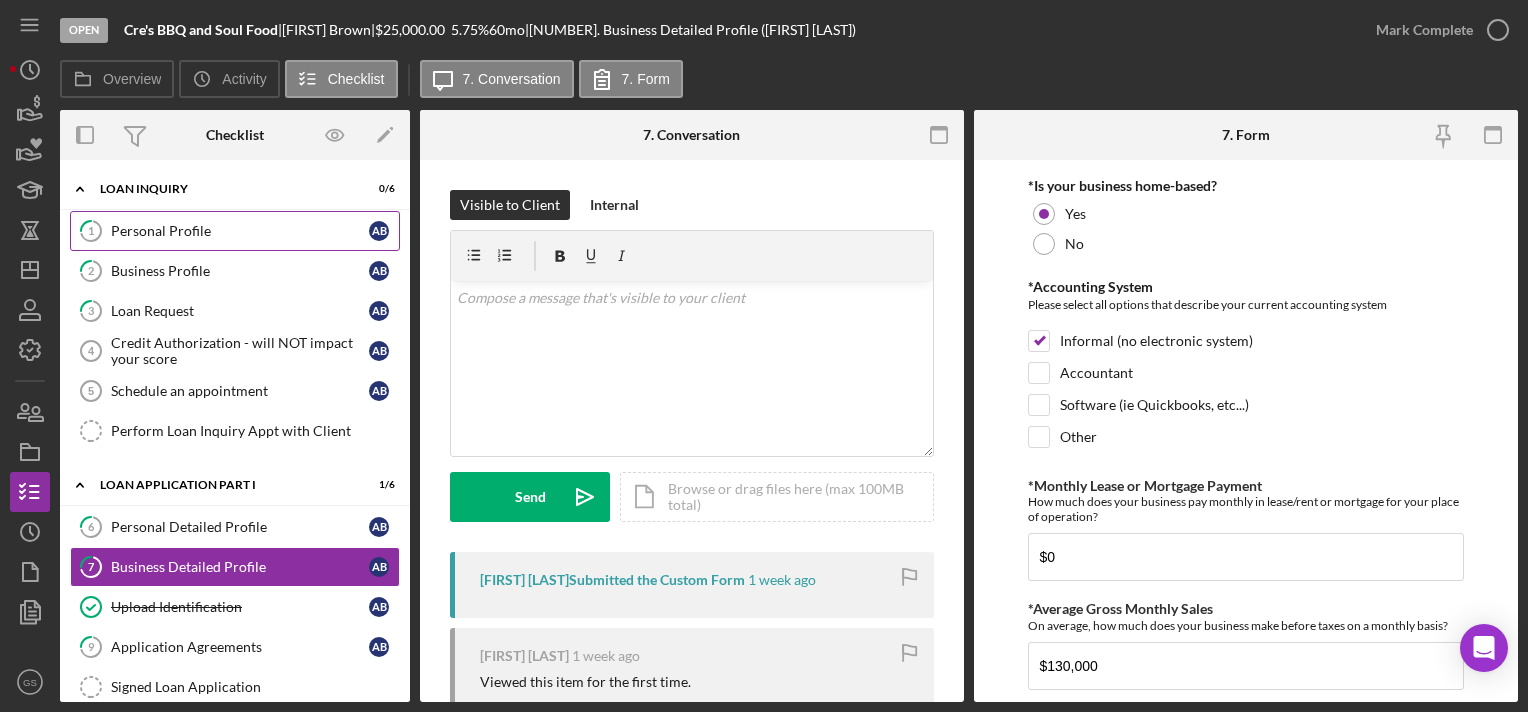 click on "Personal Profile" at bounding box center [240, 231] 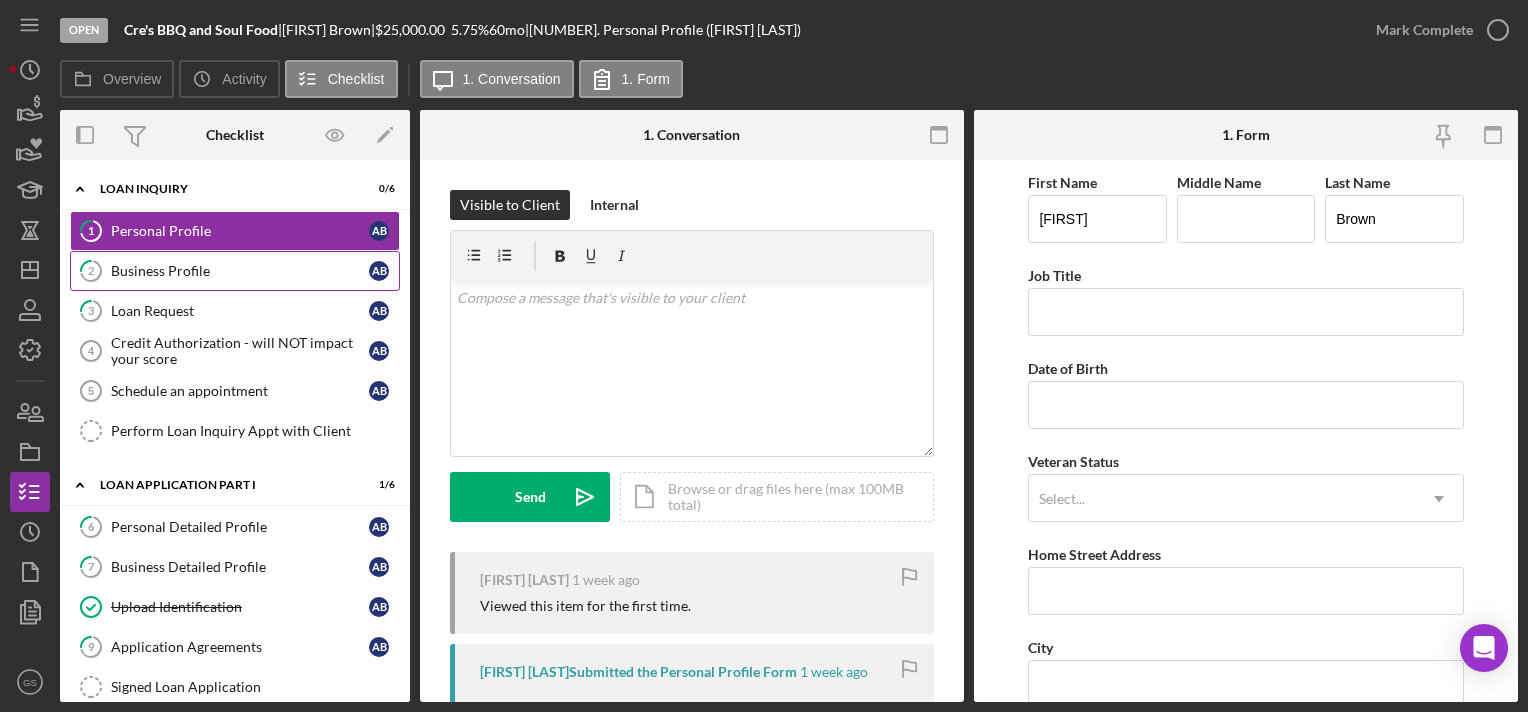 click on "Business Profile" at bounding box center (240, 271) 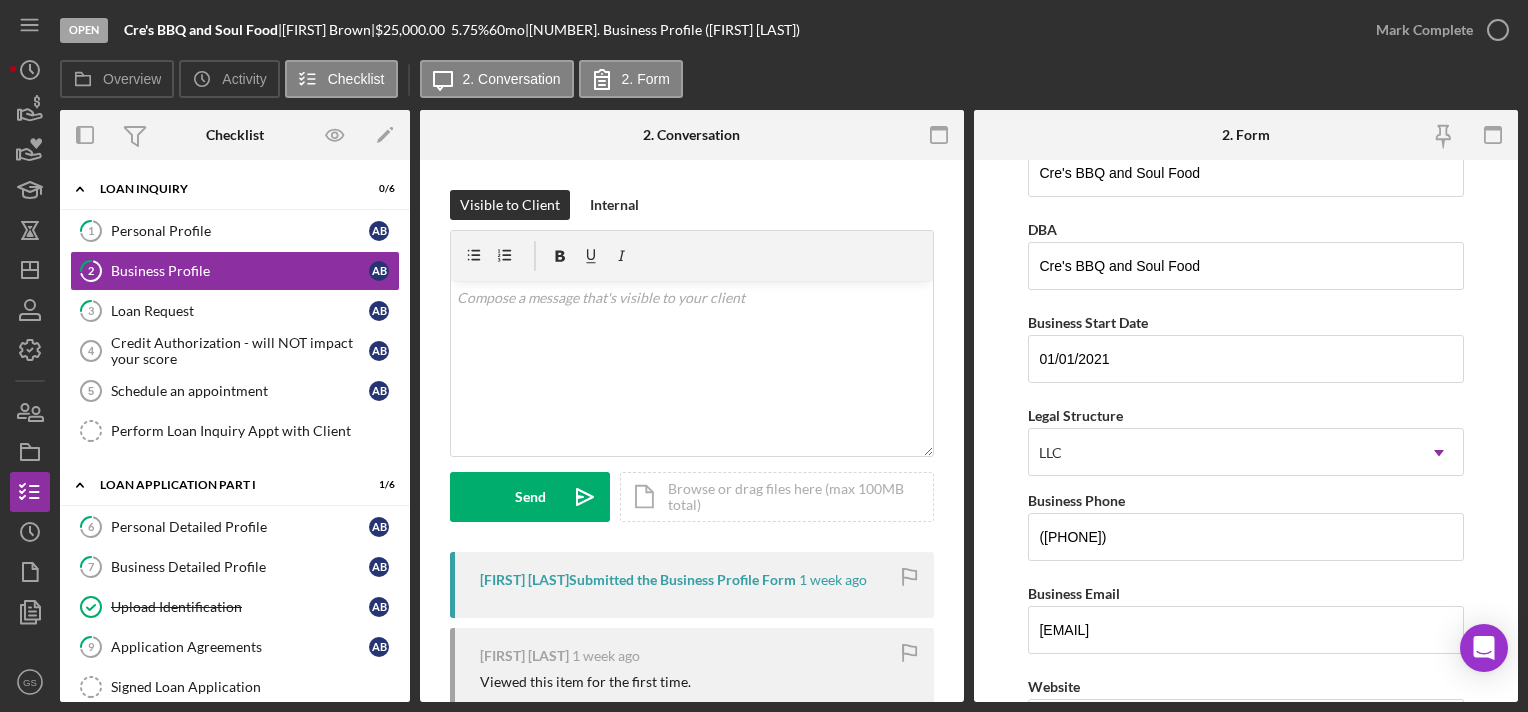 scroll, scrollTop: 0, scrollLeft: 0, axis: both 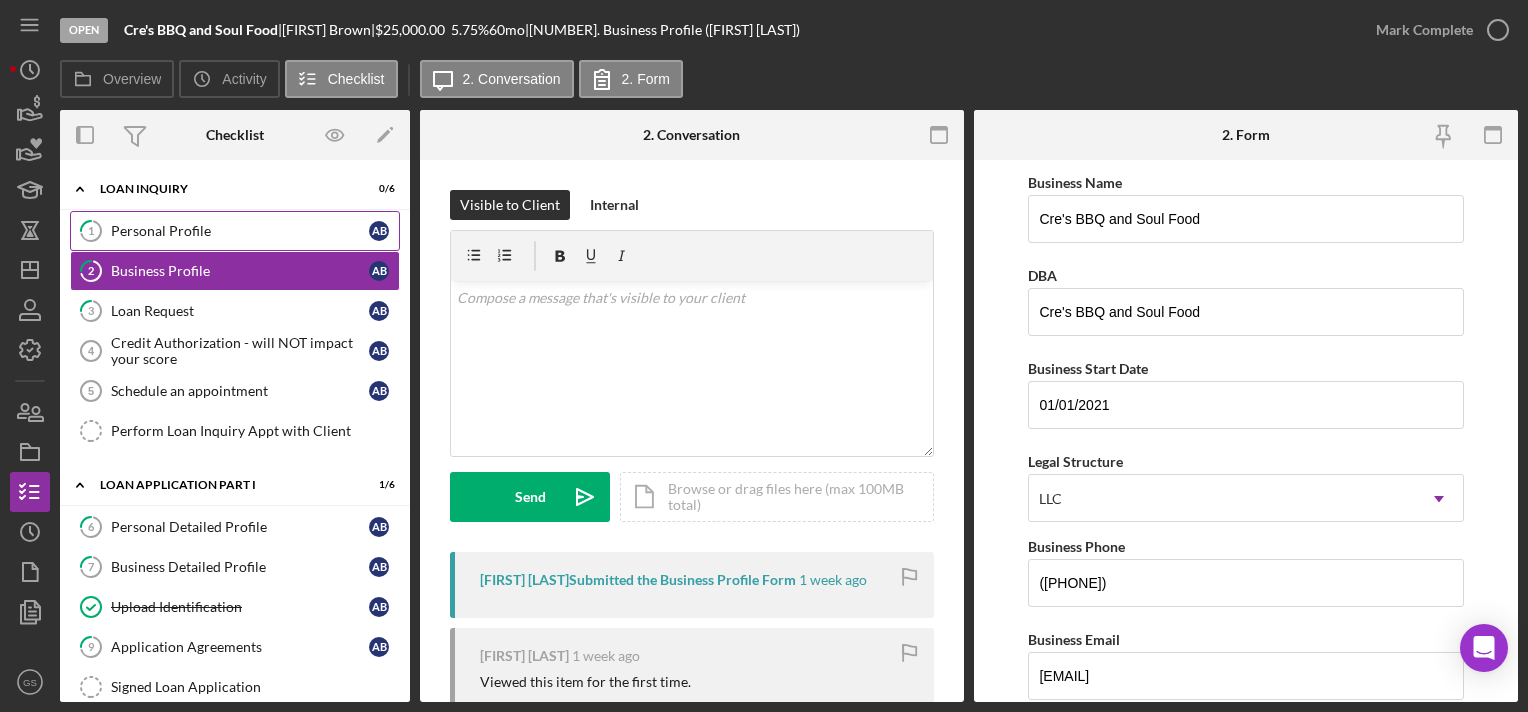 click on "1 Personal Profile A B" at bounding box center (235, 231) 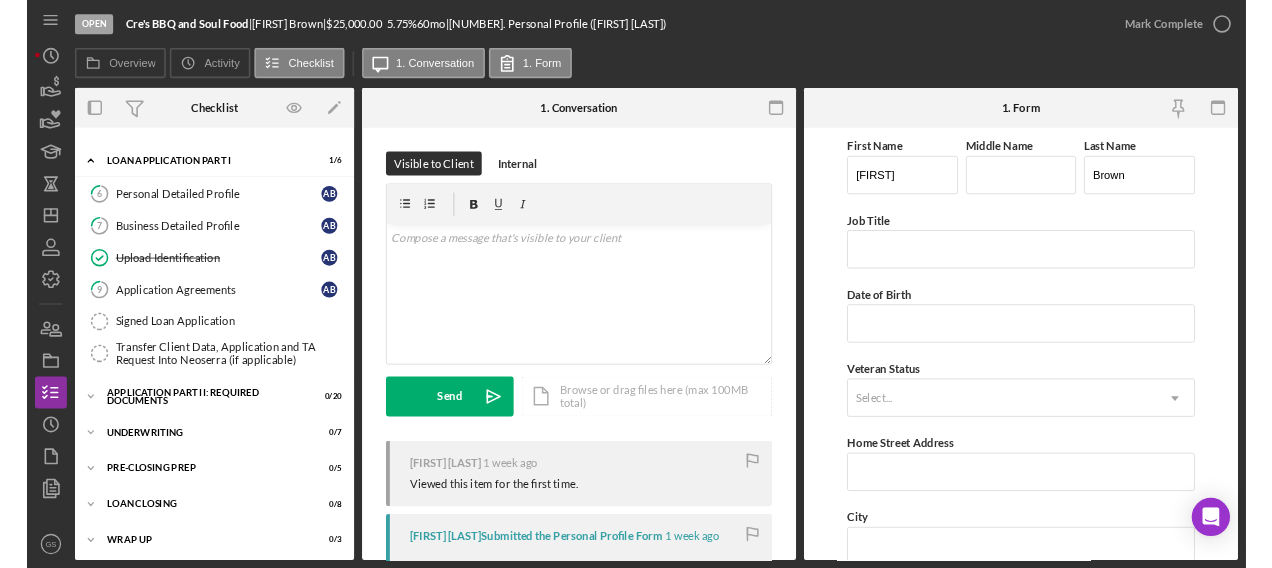 scroll, scrollTop: 281, scrollLeft: 0, axis: vertical 